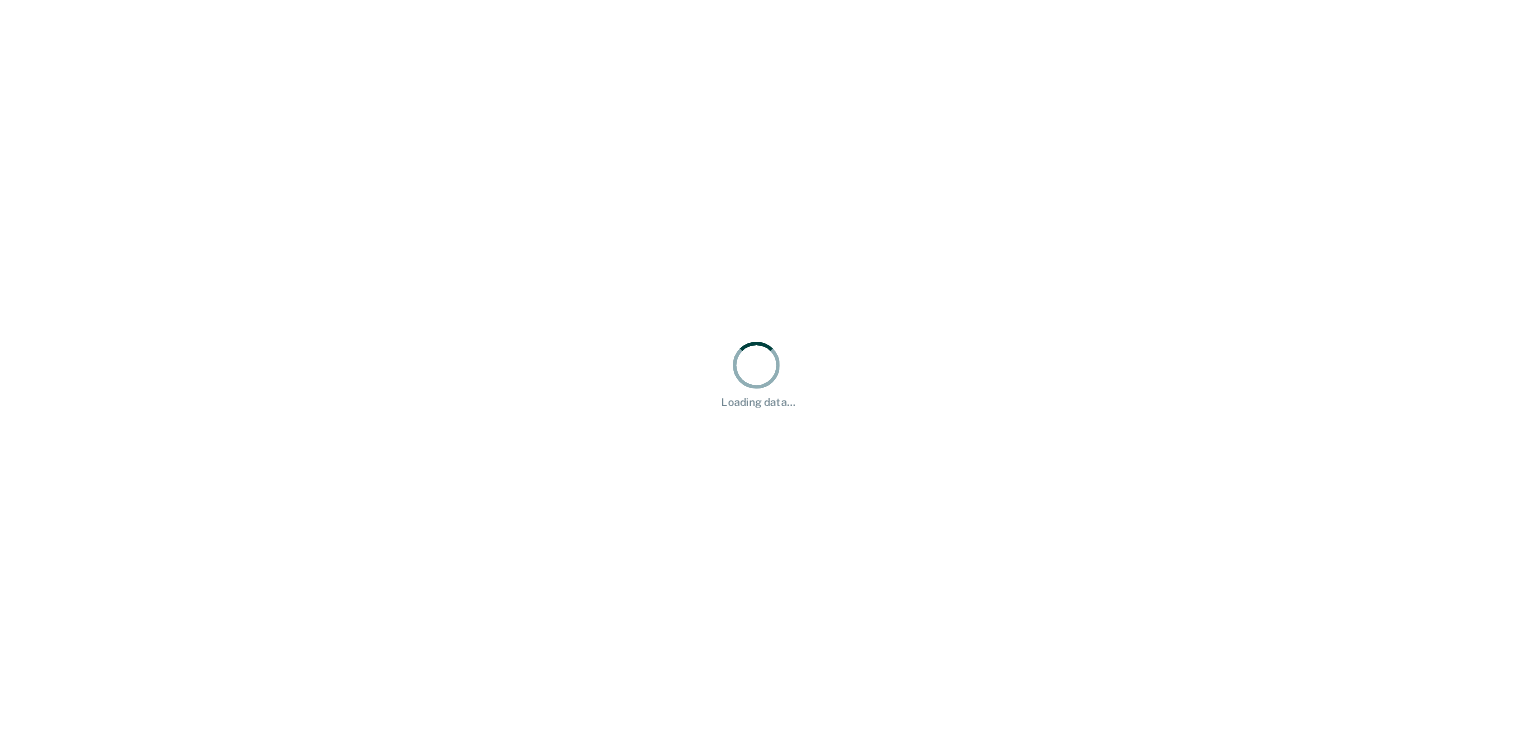 scroll, scrollTop: 0, scrollLeft: 0, axis: both 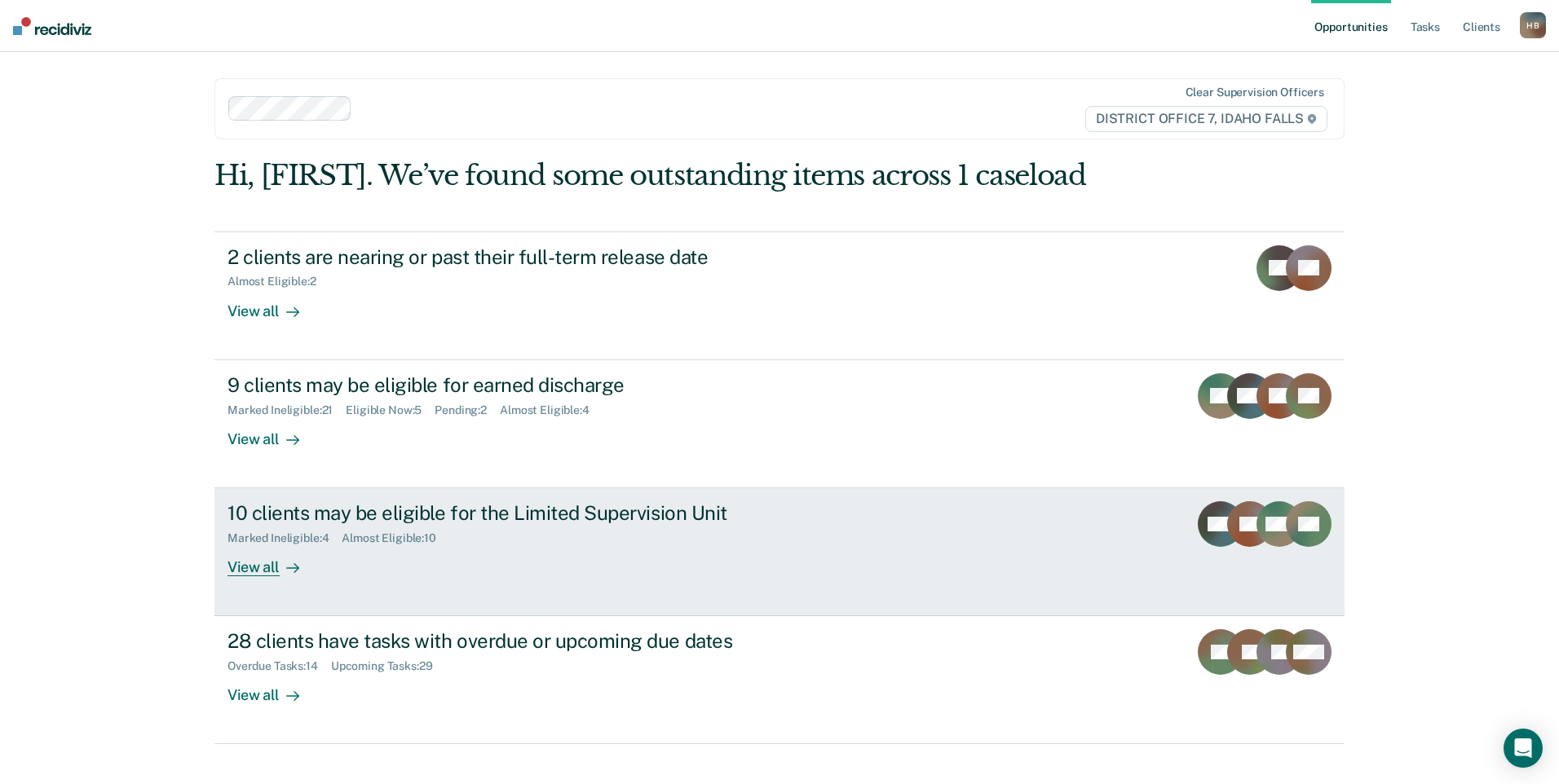click on "10 clients may be eligible for the Limited Supervision Unit" at bounding box center [514, 513] 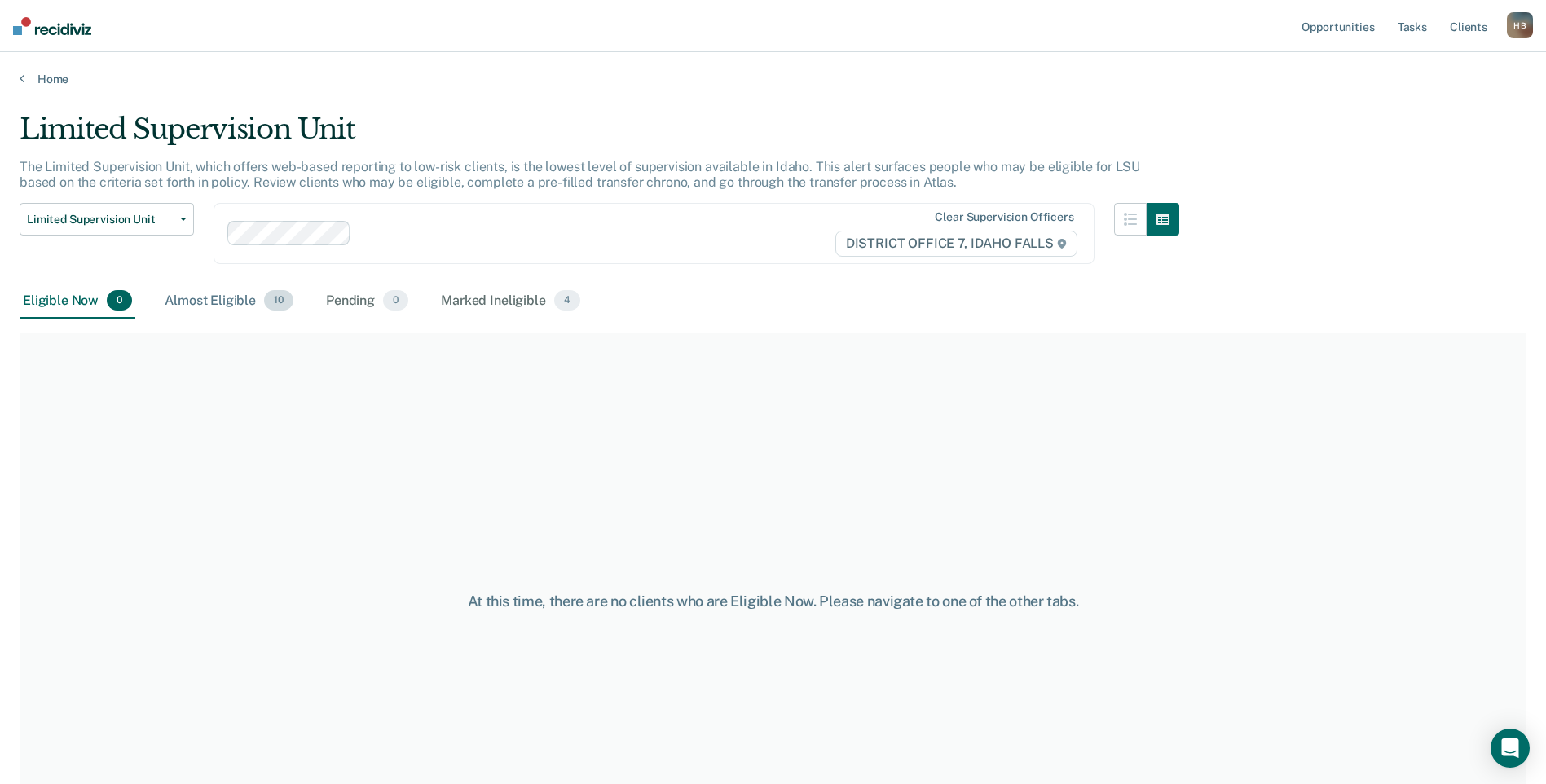 click on "Almost Eligible 10" at bounding box center [229, 302] 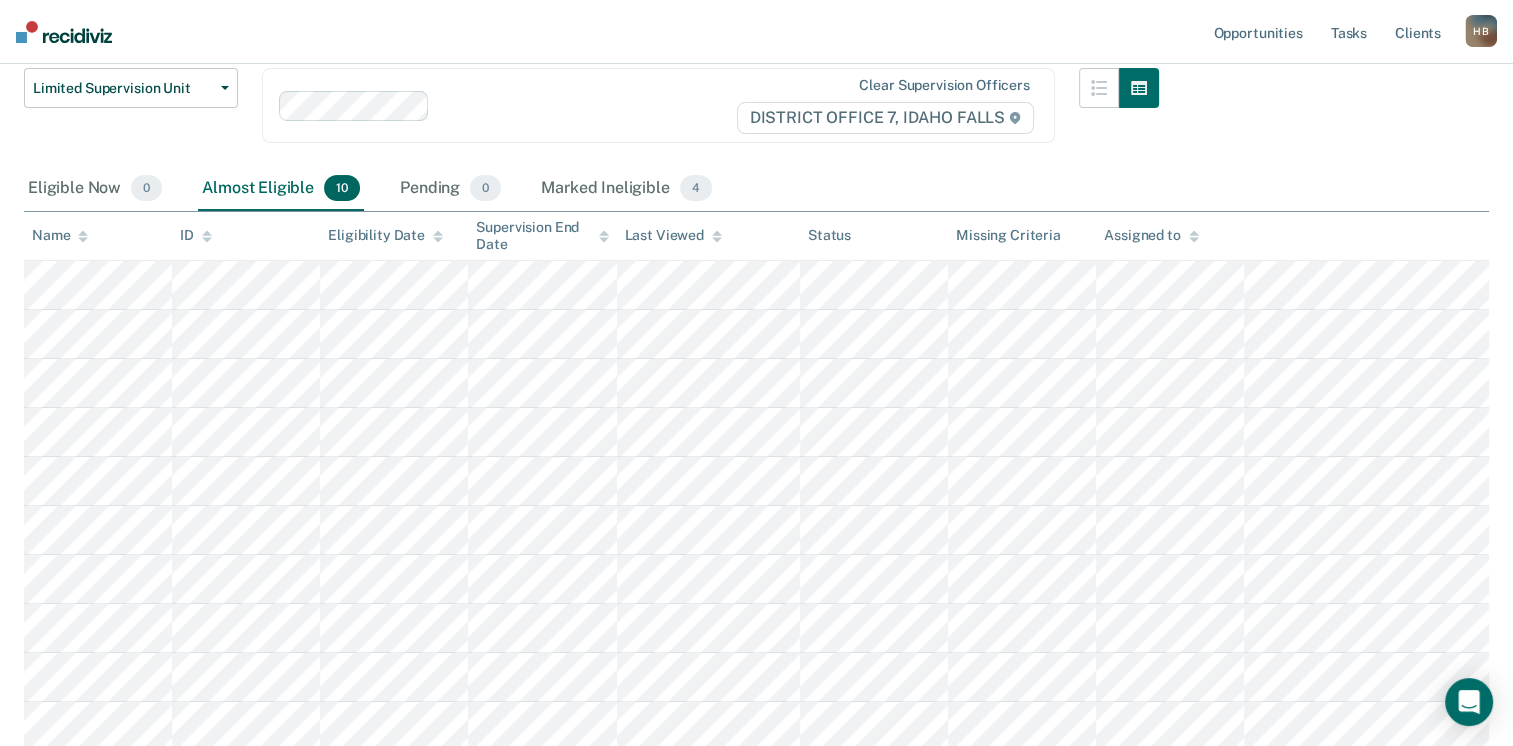 scroll, scrollTop: 300, scrollLeft: 0, axis: vertical 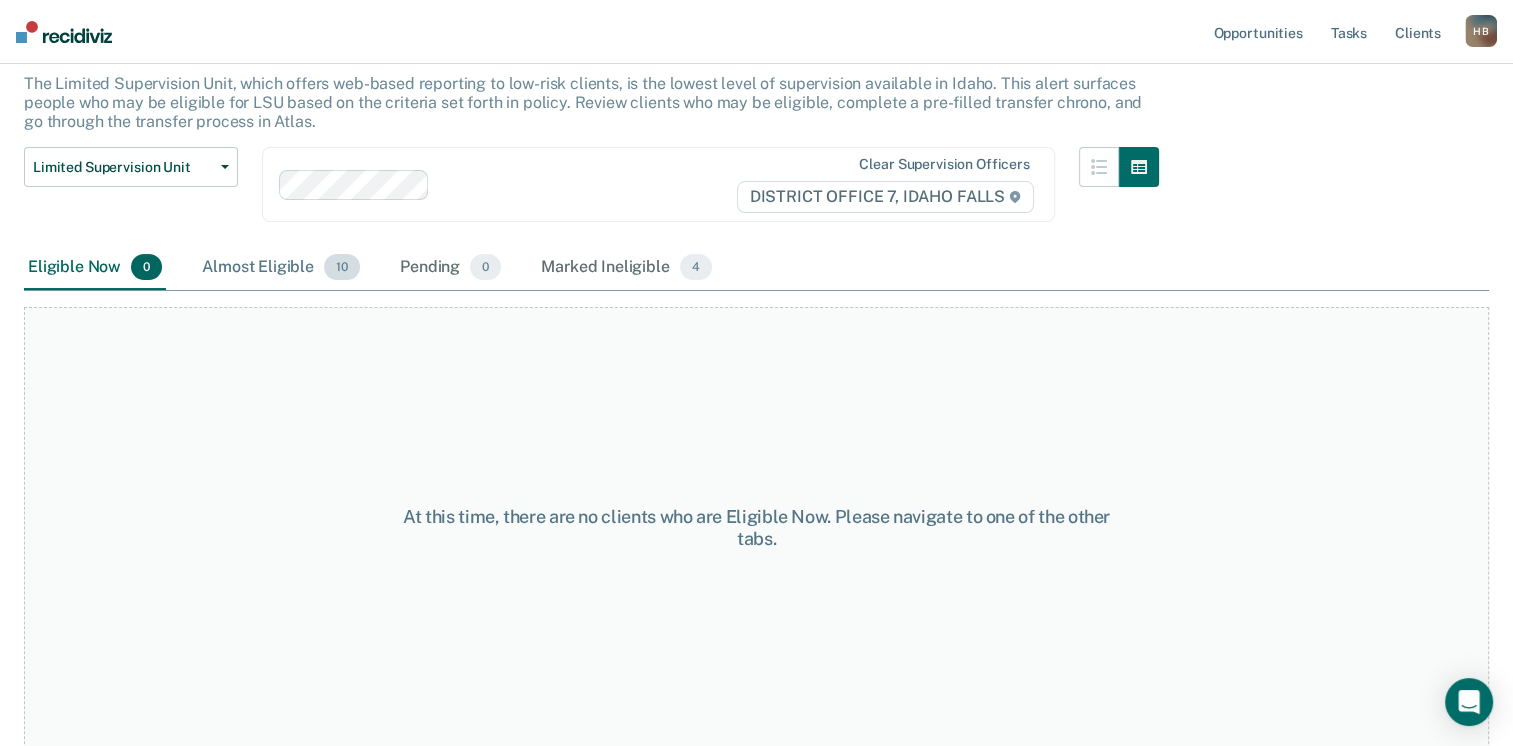 click on "Almost Eligible 10" at bounding box center (281, 268) 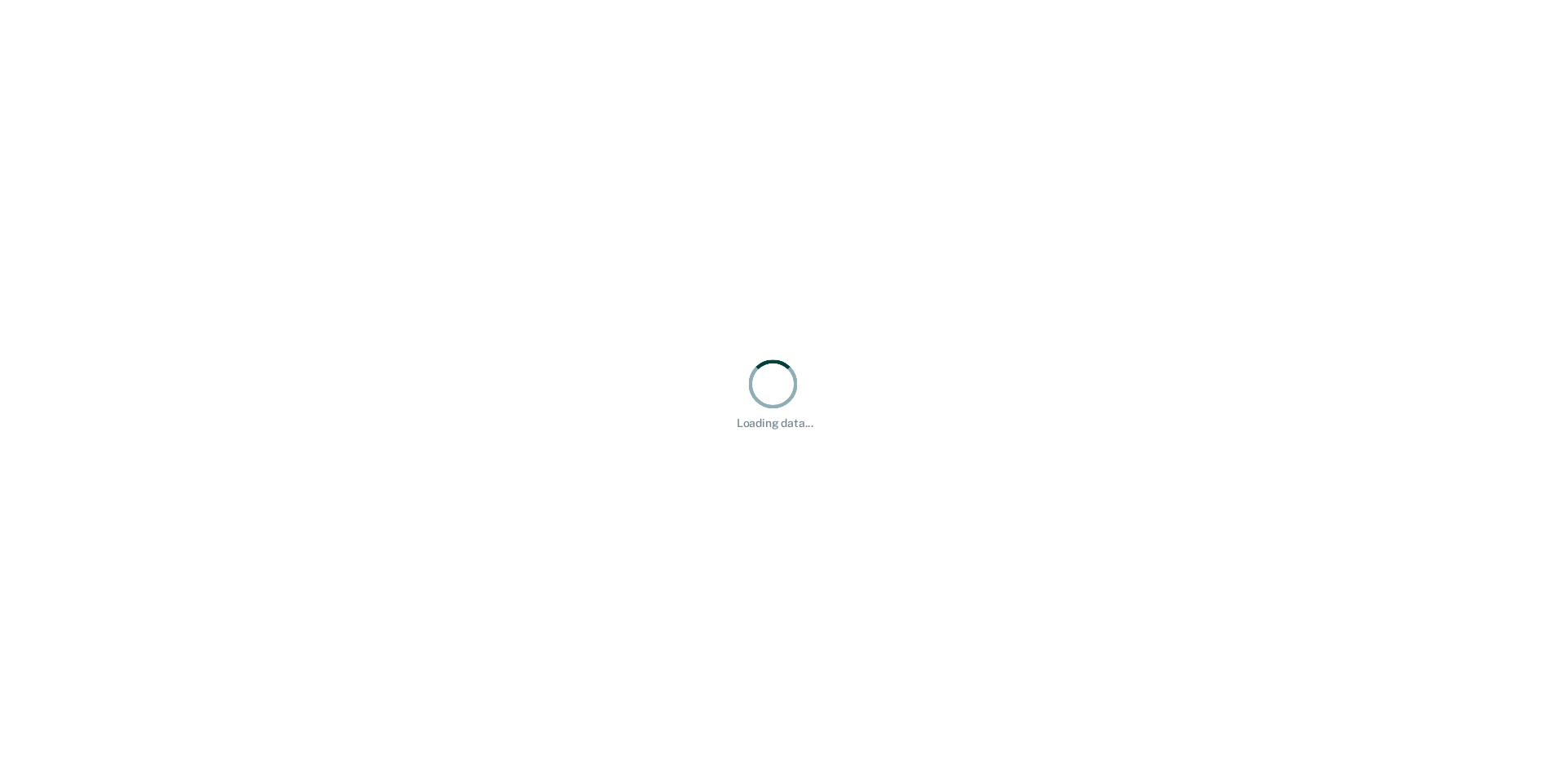 scroll, scrollTop: 0, scrollLeft: 0, axis: both 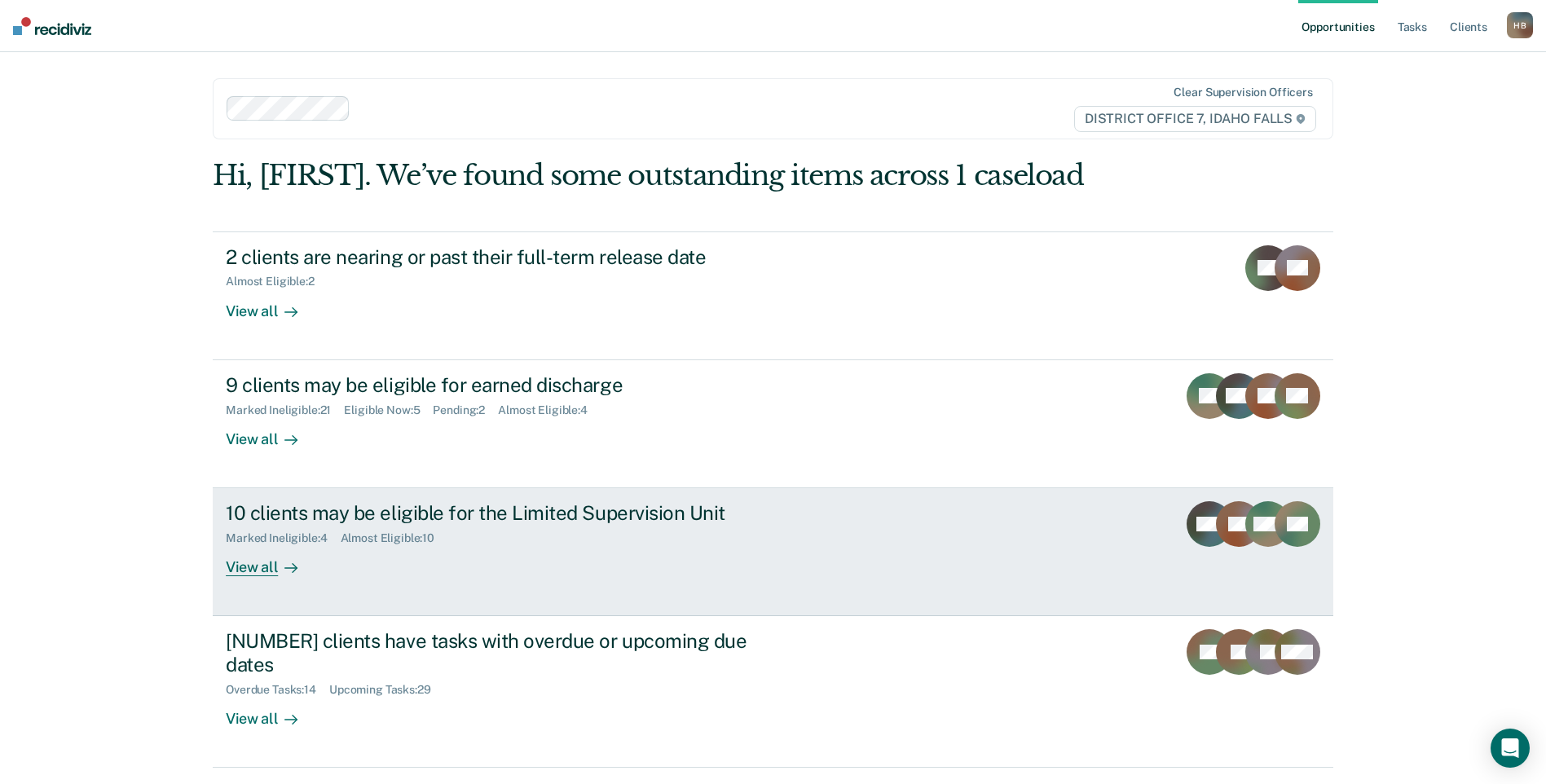 click on "10 clients may be eligible for the Limited Supervision Unit" at bounding box center (512, 513) 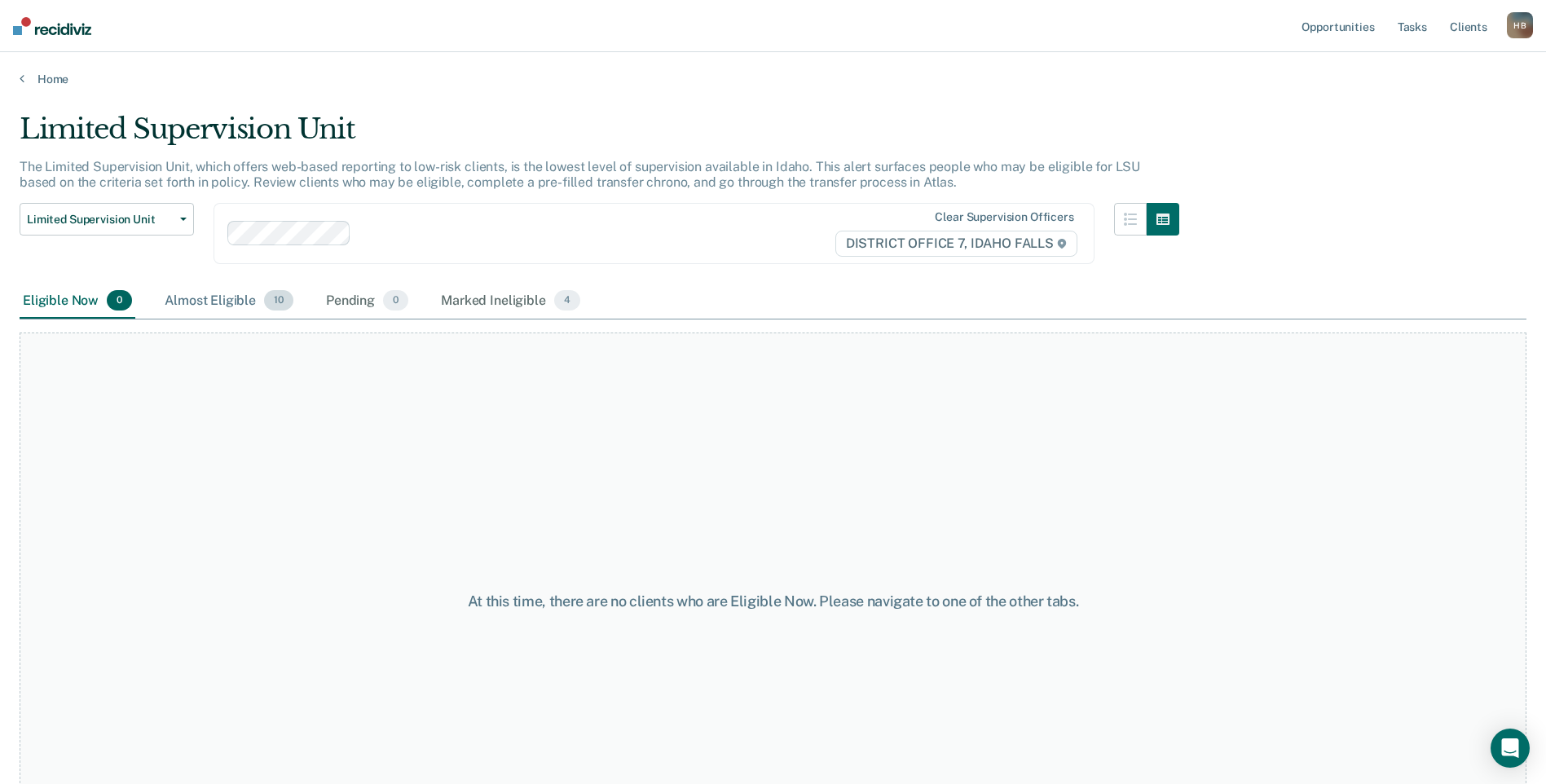 click on "Almost Eligible 10" at bounding box center (229, 302) 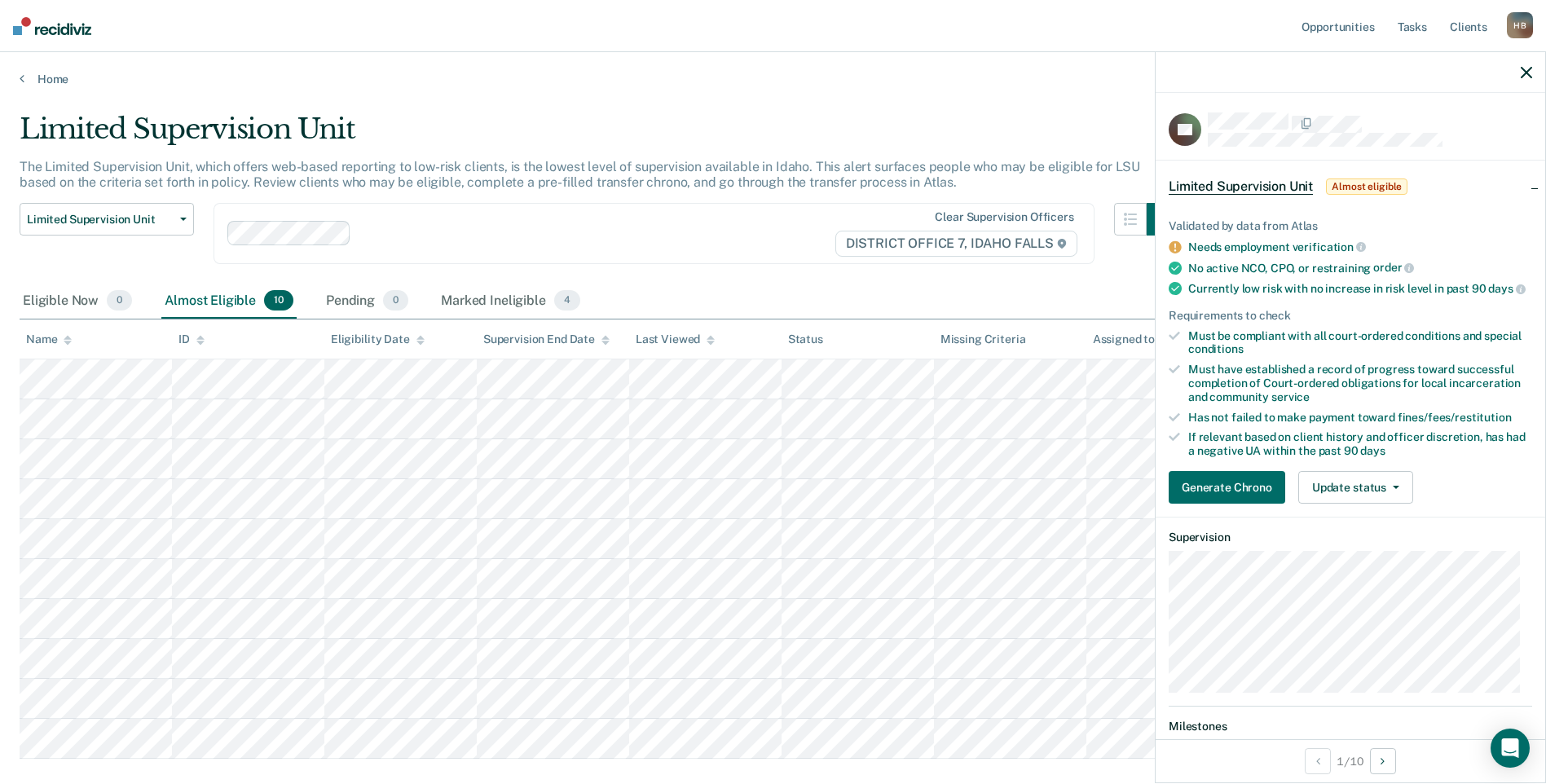 click 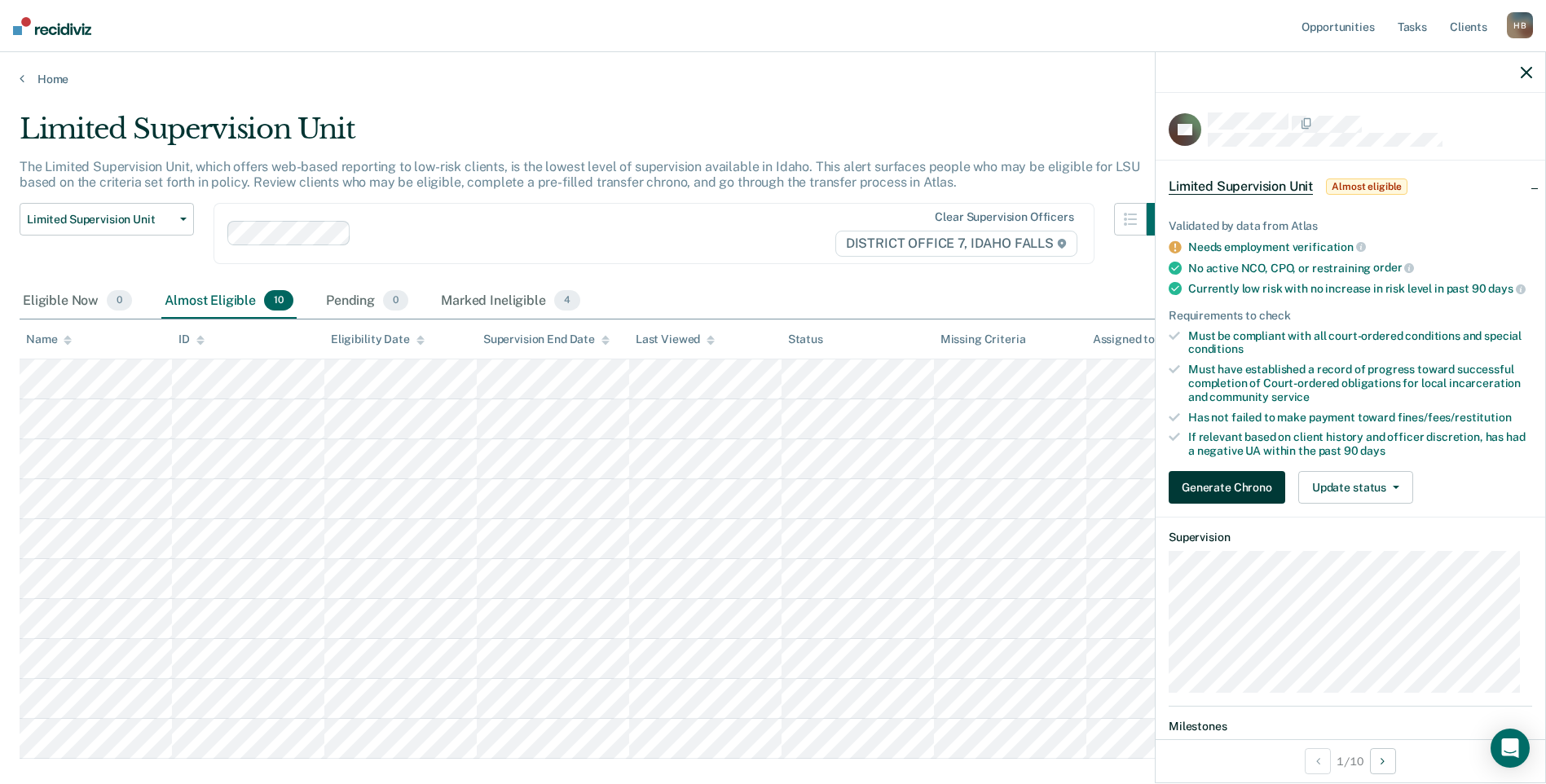 click on "Generate Chrono" at bounding box center (1227, 487) 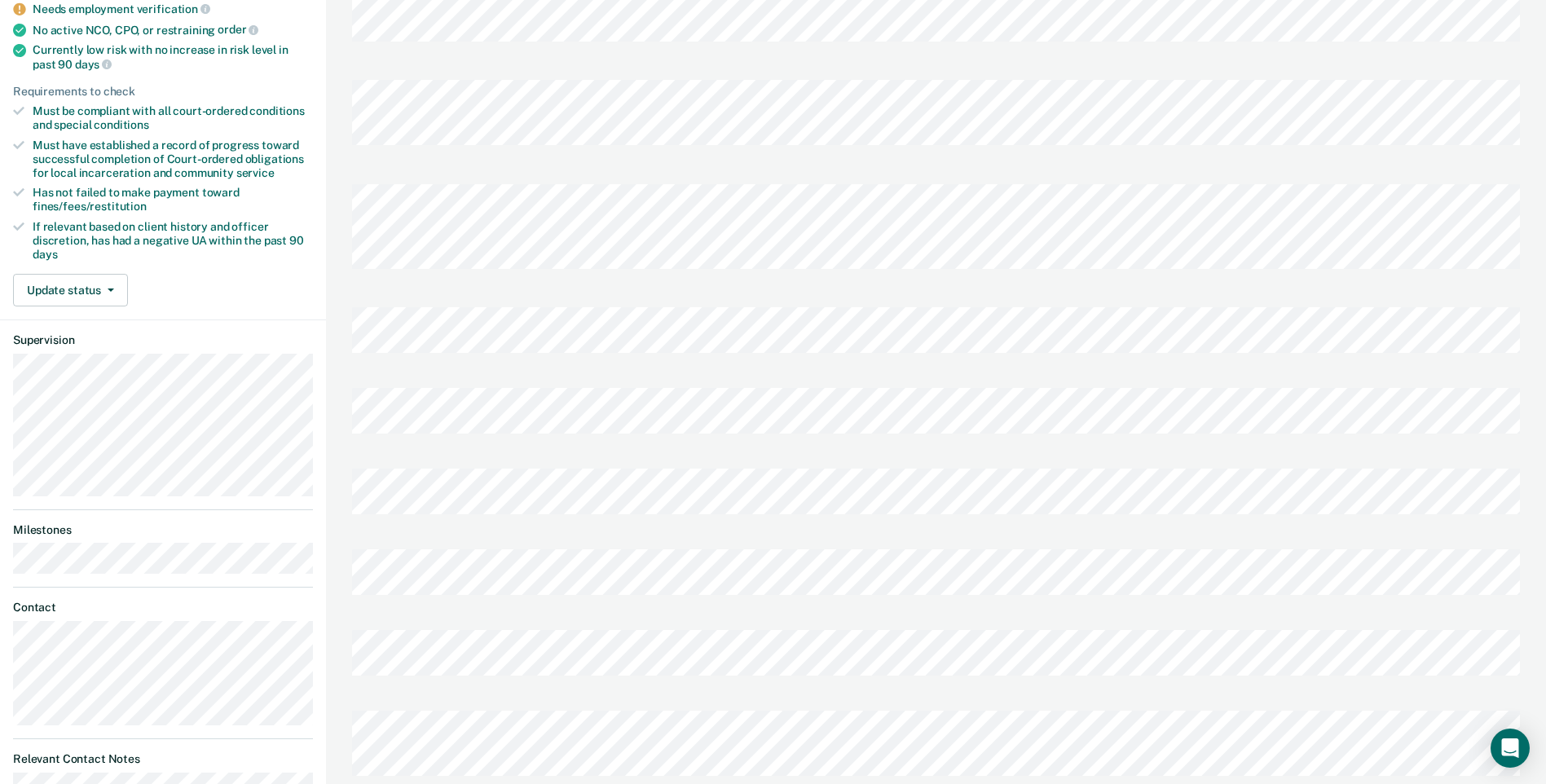 scroll, scrollTop: 244, scrollLeft: 0, axis: vertical 